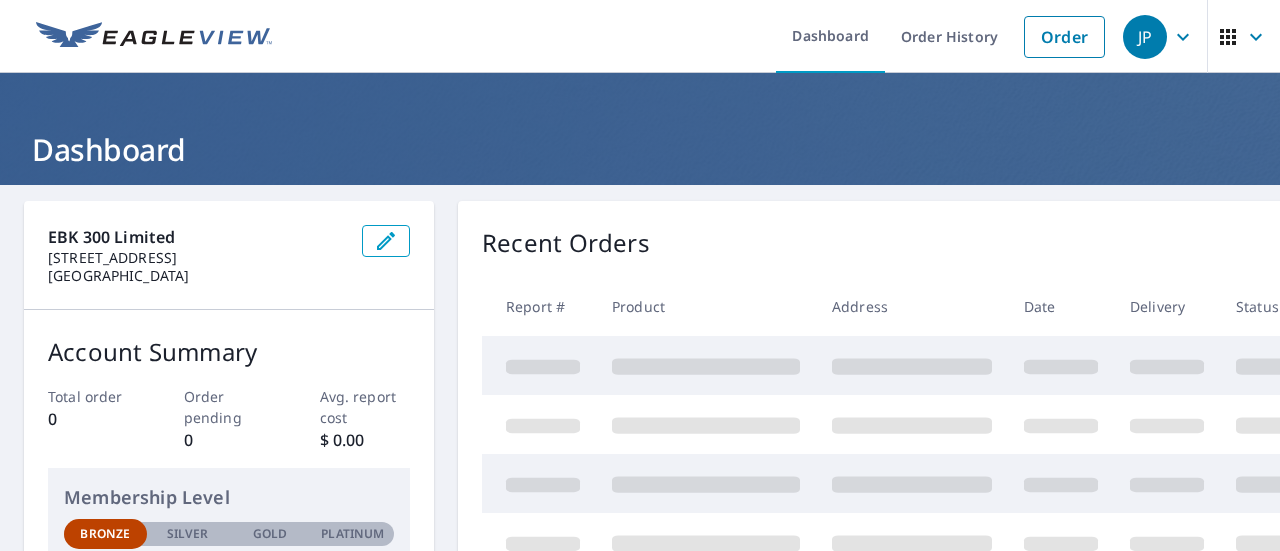 scroll, scrollTop: 0, scrollLeft: 0, axis: both 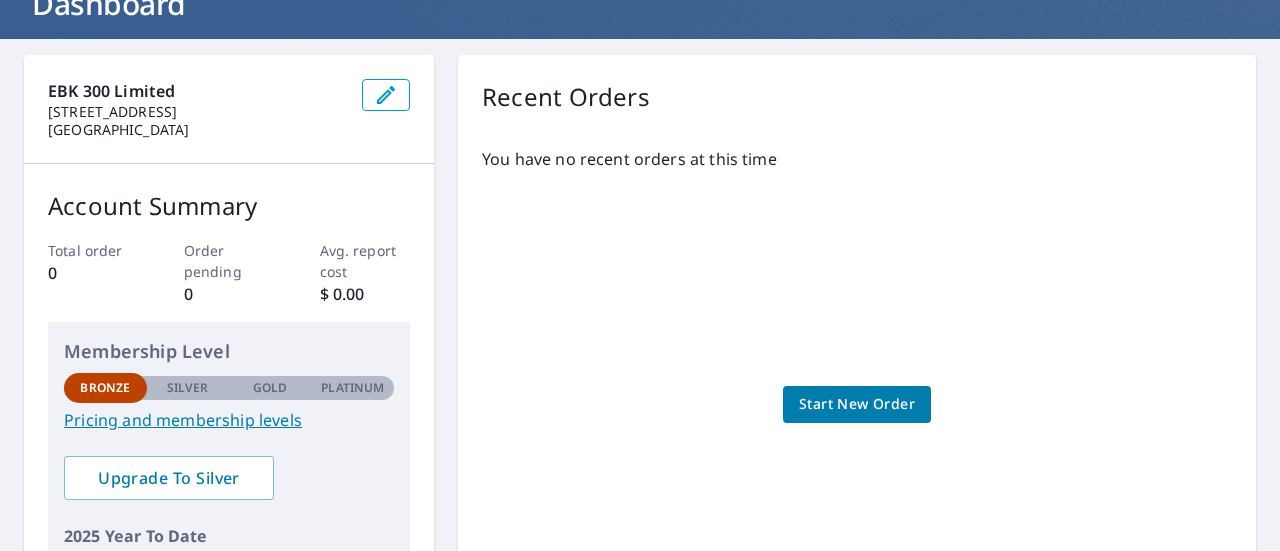 click on "Start New Order" at bounding box center [857, 404] 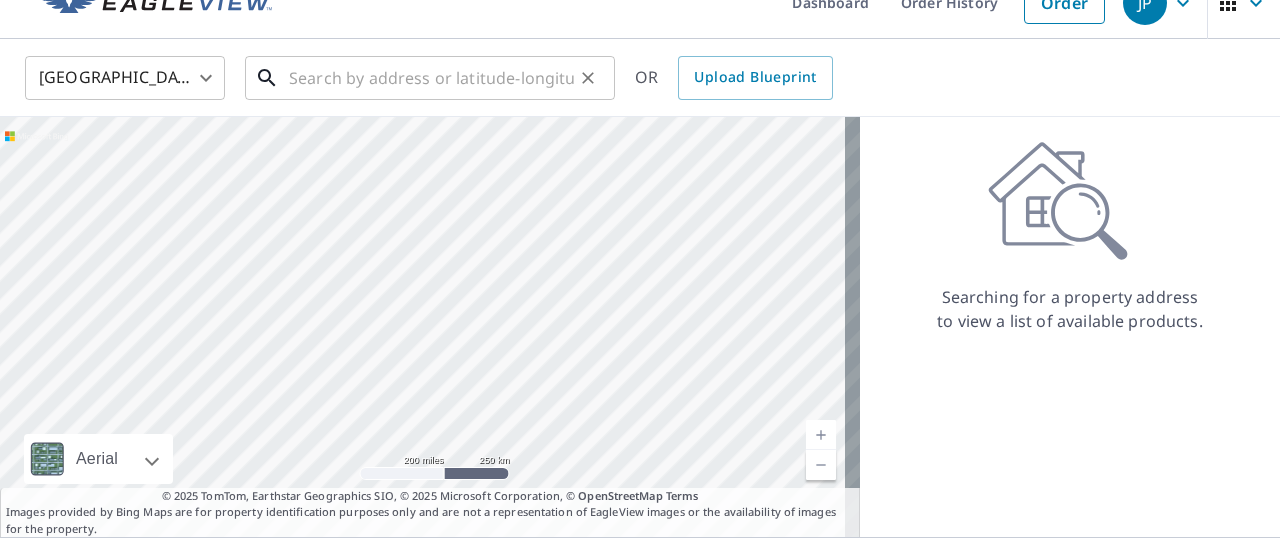 click at bounding box center (431, 78) 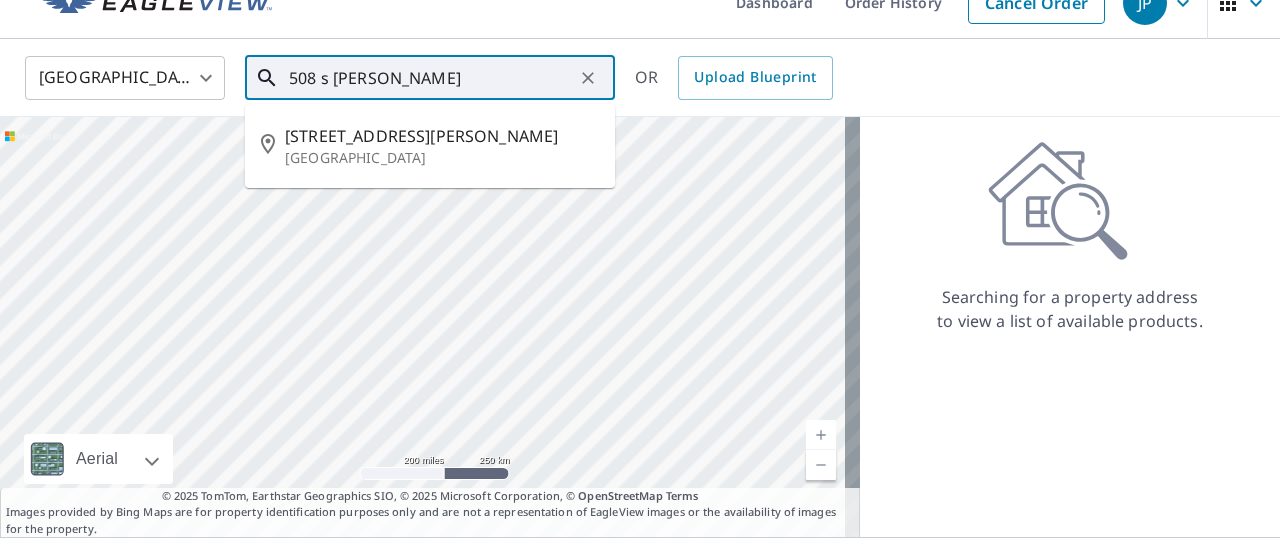 click on "[STREET_ADDRESS][PERSON_NAME]" at bounding box center [442, 136] 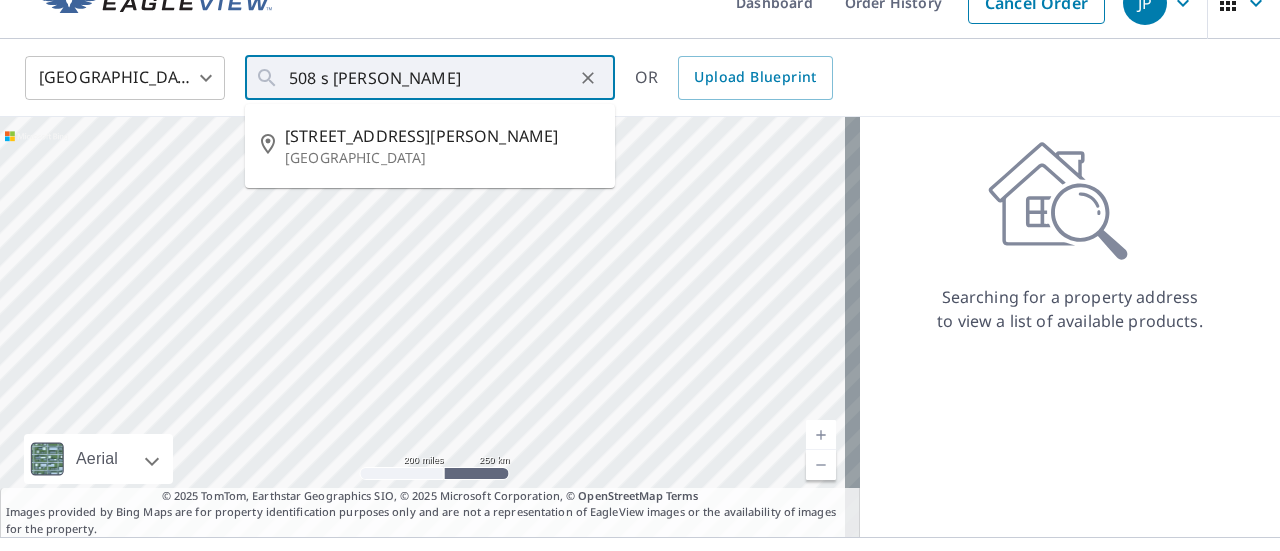 type on "[STREET_ADDRESS][PERSON_NAME]" 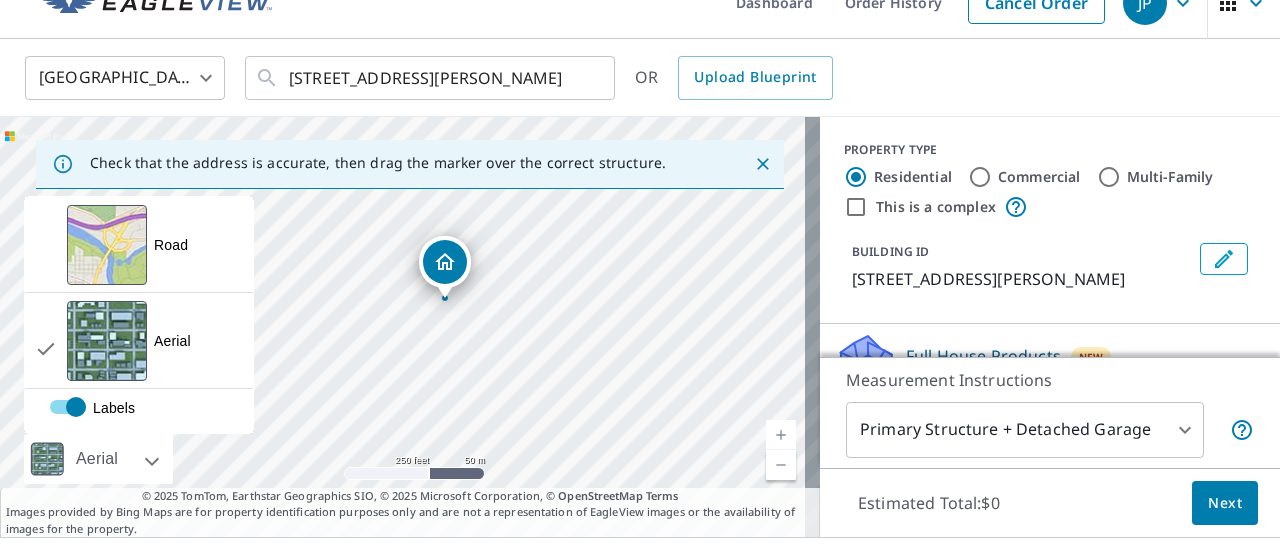 click at bounding box center (781, 435) 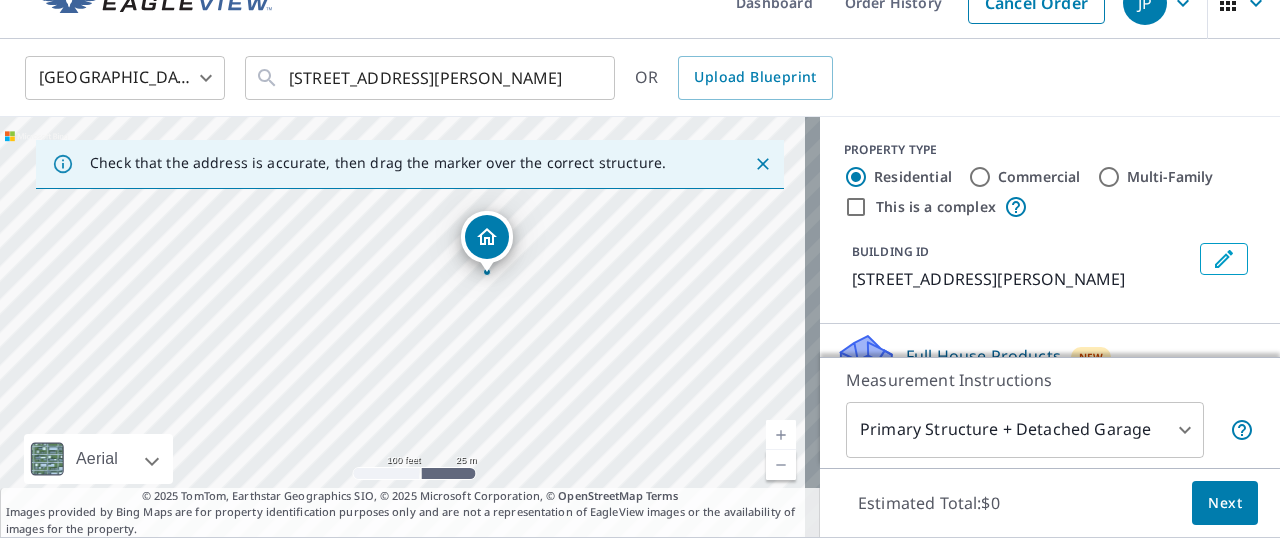 click at bounding box center [781, 435] 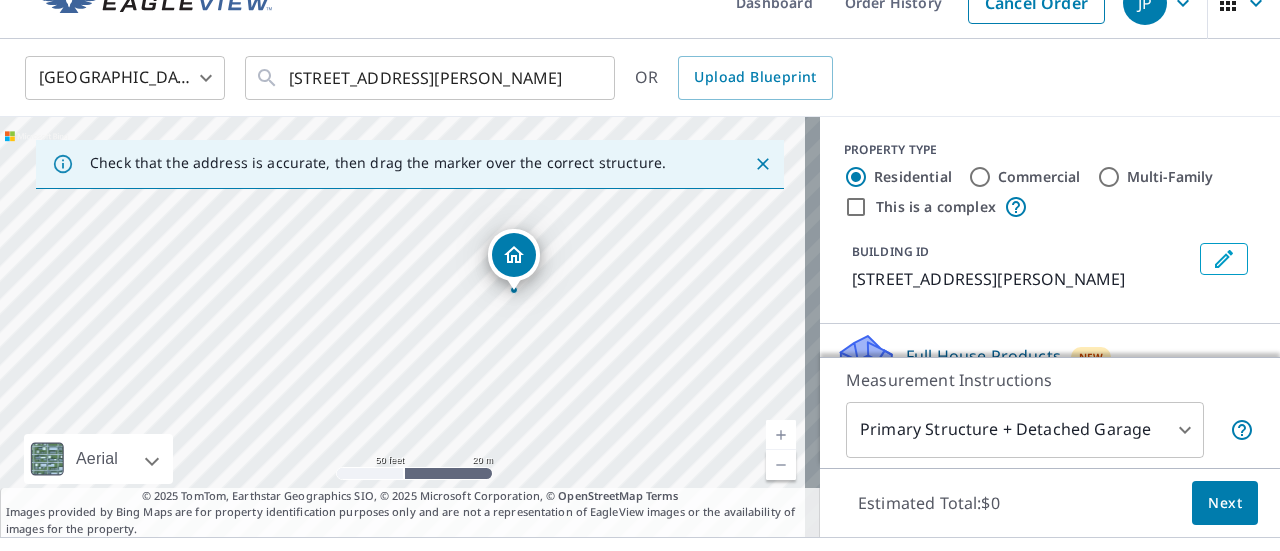 click at bounding box center (781, 435) 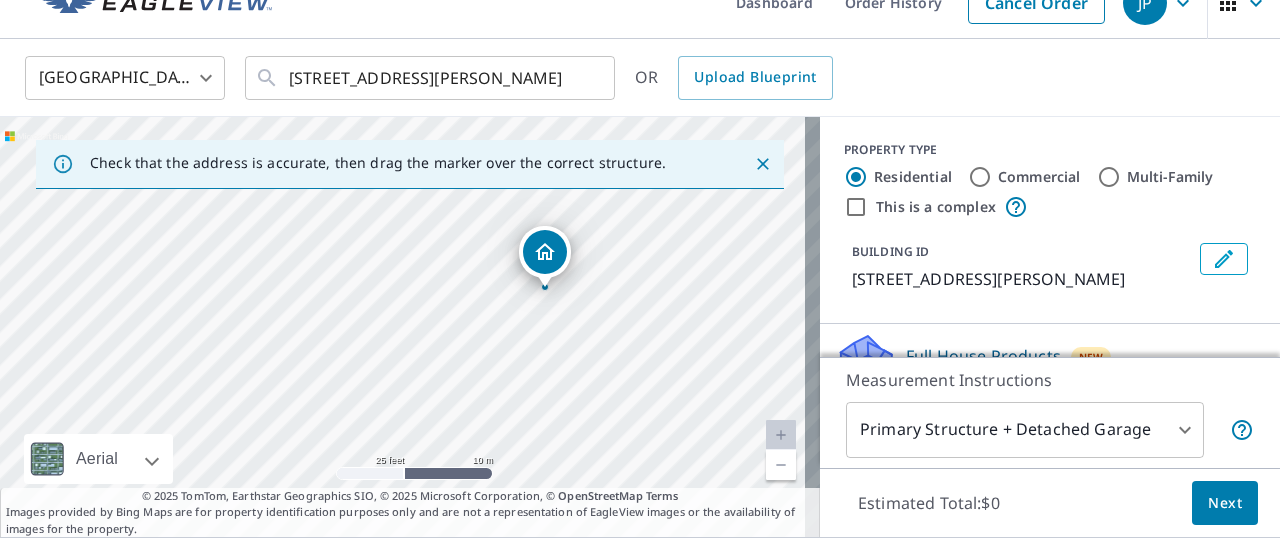 scroll, scrollTop: 70, scrollLeft: 0, axis: vertical 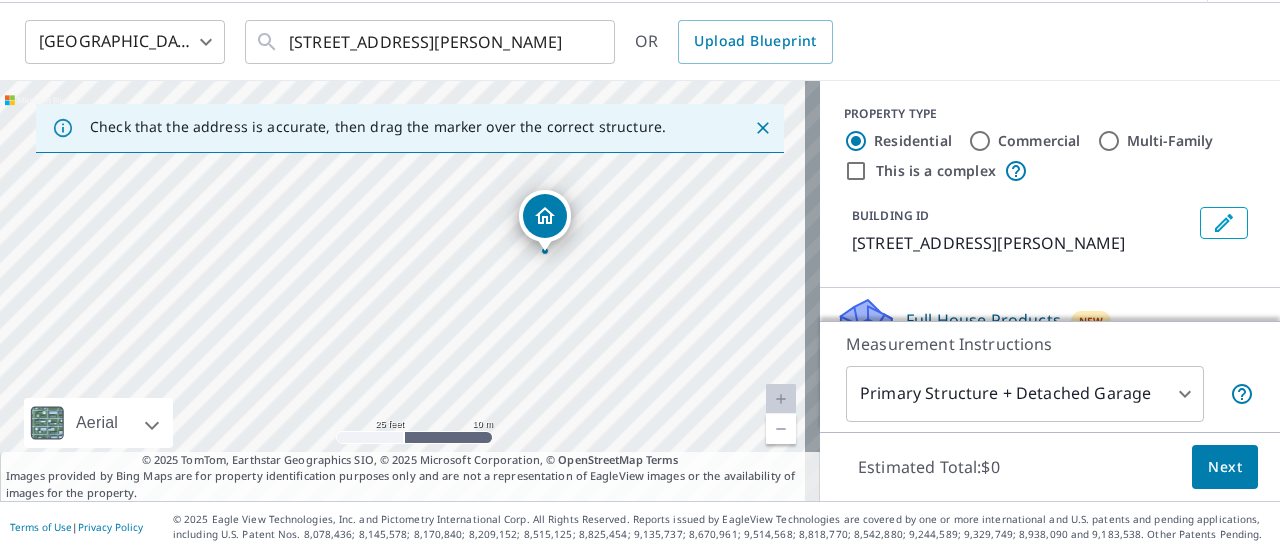 click on "JP JP
Dashboard Order History Cancel Order JP [GEOGRAPHIC_DATA] [GEOGRAPHIC_DATA] ​ [STREET_ADDRESS][PERSON_NAME] ​ OR Upload Blueprint Check that the address is accurate, then drag the marker over the correct structure. [STREET_ADDRESS][PERSON_NAME] Aerial Road A standard road map Aerial A detailed look from above Labels Labels 25 feet 10 m © 2025 TomTom, © Vexcel Imaging, © 2025 Microsoft Corporation,  © OpenStreetMap Terms © 2025 TomTom, Earthstar Geographics SIO, © 2025 Microsoft Corporation, ©   OpenStreetMap   Terms Images provided by Bing Maps are for property identification purposes only and are not a representation of EagleView images or the availability of images for the property. PROPERTY TYPE Residential Commercial Multi-Family This is a complex BUILDING ID [STREET_ADDRESS][PERSON_NAME] Full House Products New Full House™ $105 Roof Products New Premium $32.75 - $87 QuickSquares™ $18 Gutter $13.75 Bid Perfect™ $18 Solar Products New Inform Essentials+ 1" at bounding box center [640, 275] 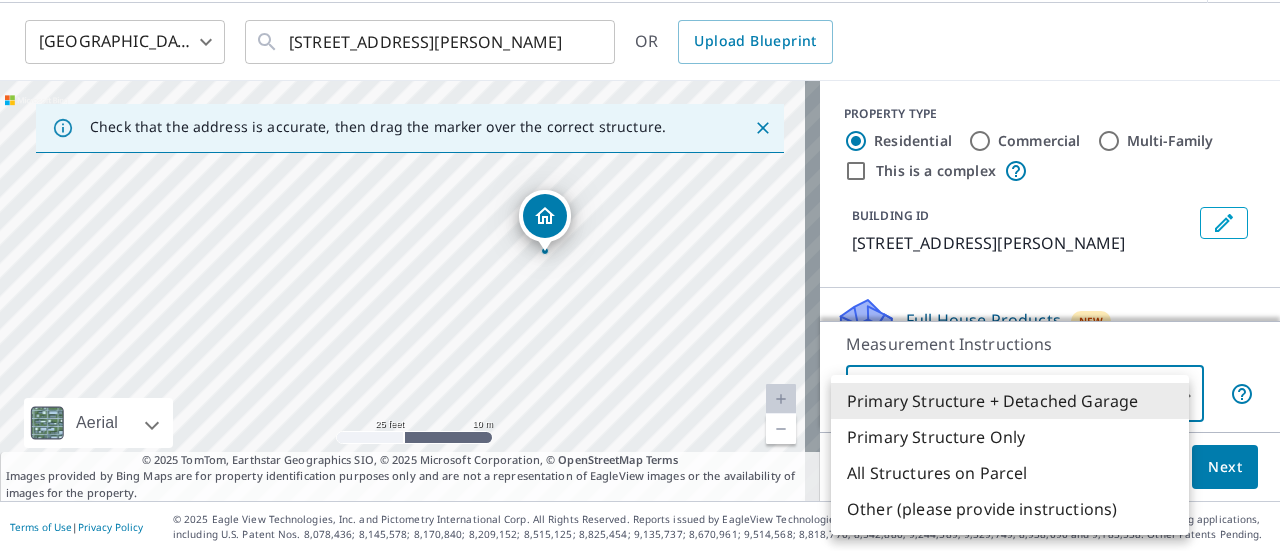 click on "Primary Structure + Detached Garage" at bounding box center [1010, 401] 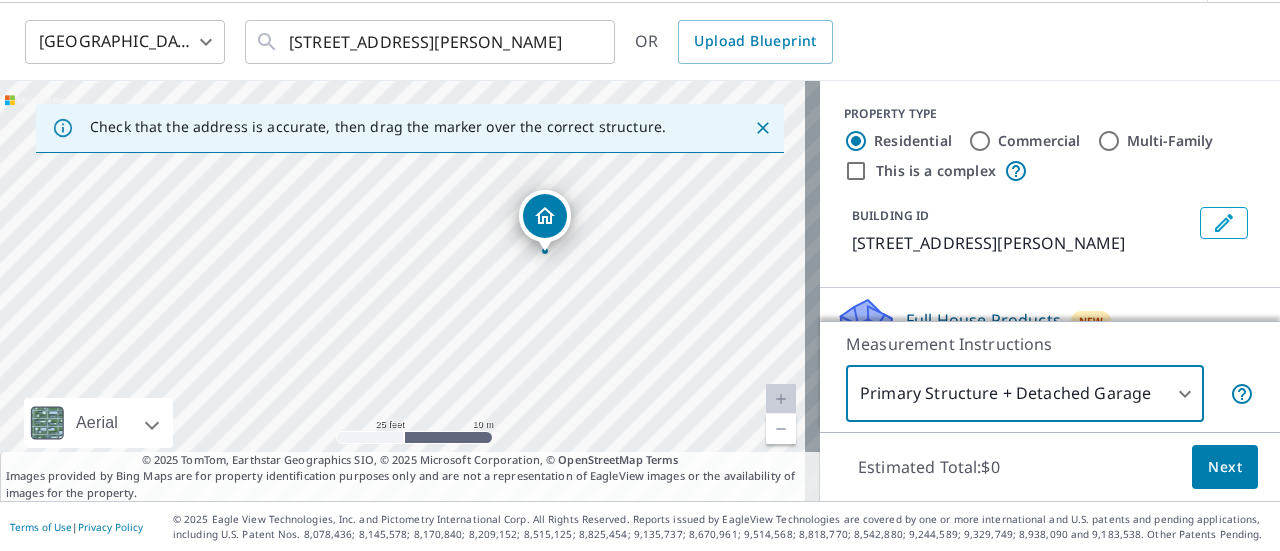 click on "Multi-Family" at bounding box center (1109, 141) 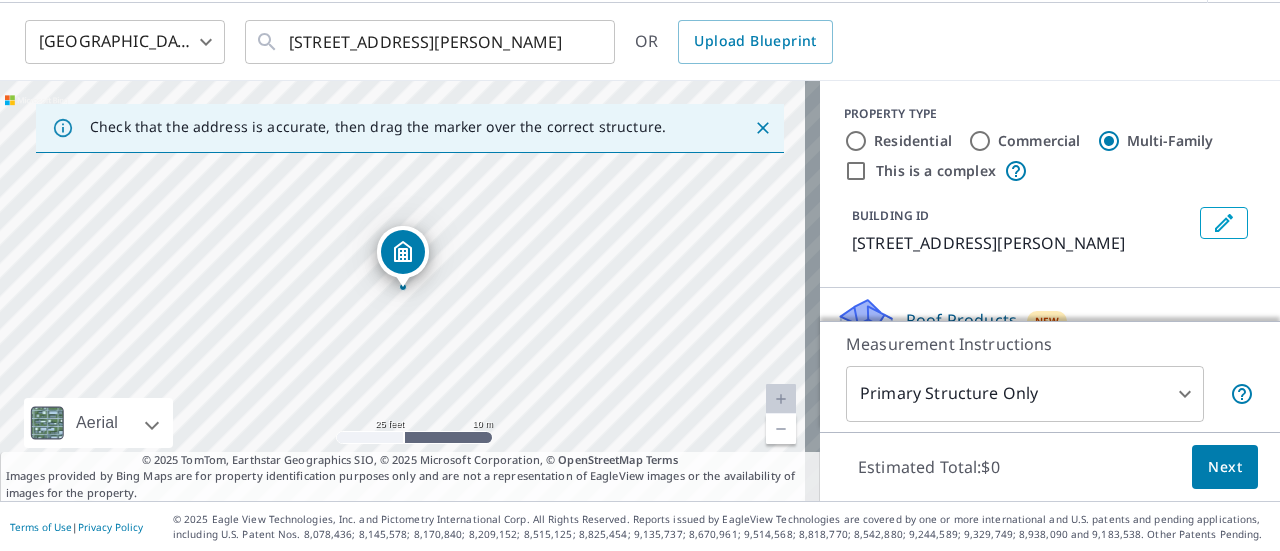 click on "JP JP
Dashboard Order History Cancel Order JP [GEOGRAPHIC_DATA] [GEOGRAPHIC_DATA] ​ [STREET_ADDRESS][PERSON_NAME] ​ OR Upload Blueprint Check that the address is accurate, then drag the marker over the correct structure. [STREET_ADDRESS][PERSON_NAME] Aerial Road A standard road map Aerial A detailed look from above Labels Labels 25 feet 10 m © 2025 TomTom, © Vexcel Imaging, © 2025 Microsoft Corporation,  © OpenStreetMap Terms © 2025 TomTom, Earthstar Geographics SIO, © 2025 Microsoft Corporation, ©   OpenStreetMap   Terms Images provided by Bing Maps are for property identification purposes only and are not a representation of EagleView images or the availability of images for the property. PROPERTY TYPE Residential Commercial Multi-Family This is a complex BUILDING ID [STREET_ADDRESS][PERSON_NAME] Roof Products New QuickSquares™ $49 Measurement Instructions Primary Structure Only 2 ​ Estimated Total:  $0 Next Terms of Use  |  Privacy Policy" at bounding box center [640, 275] 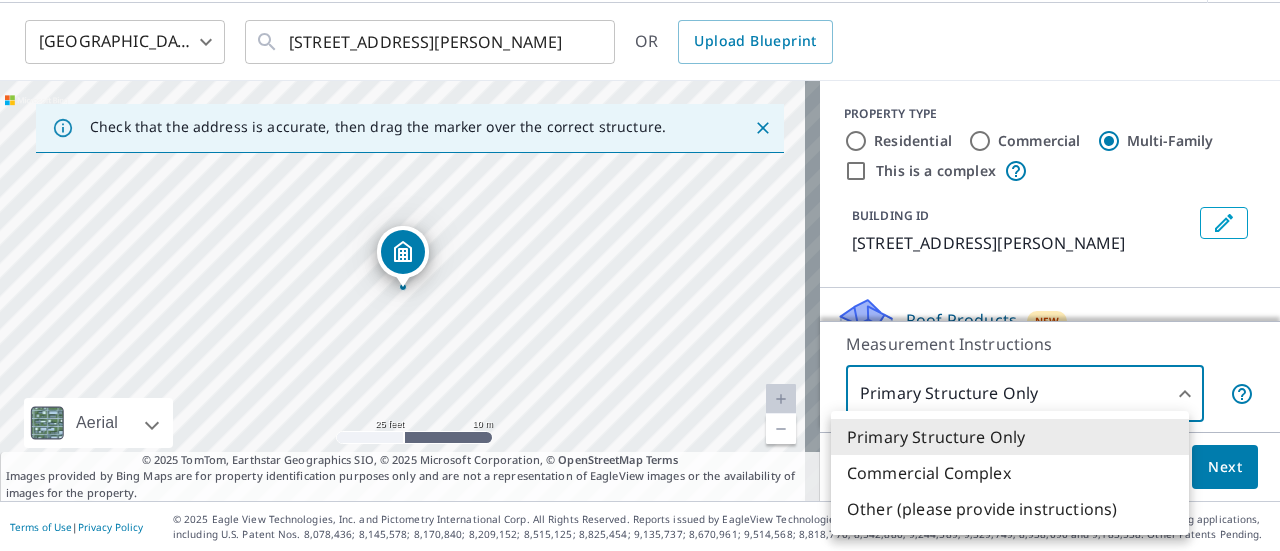 click on "Primary Structure Only" at bounding box center (1010, 437) 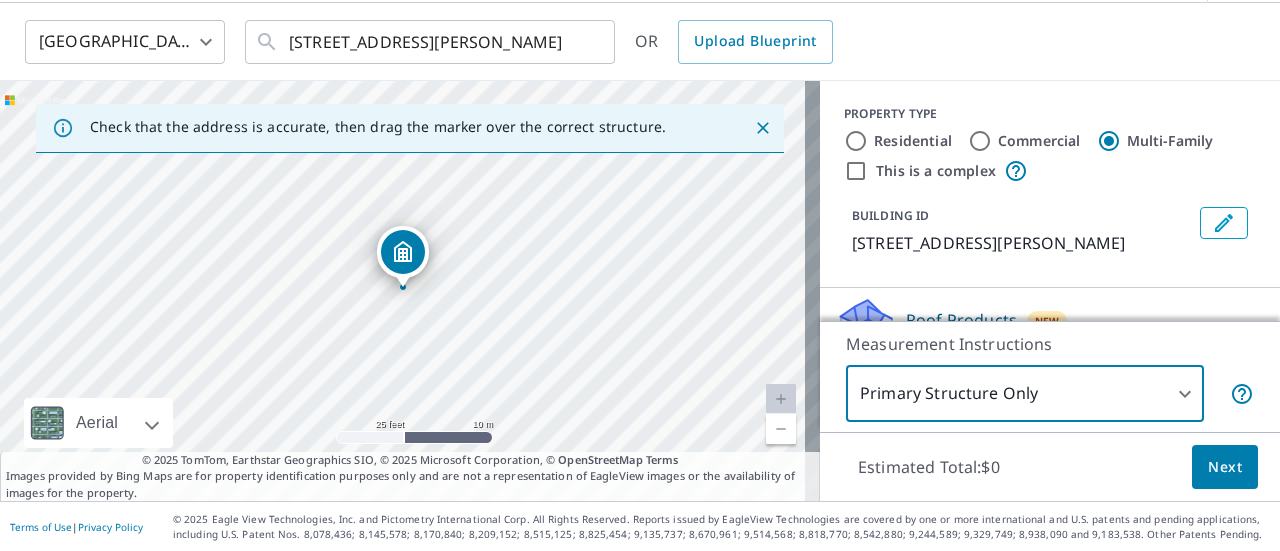 click on "Next" at bounding box center [1225, 467] 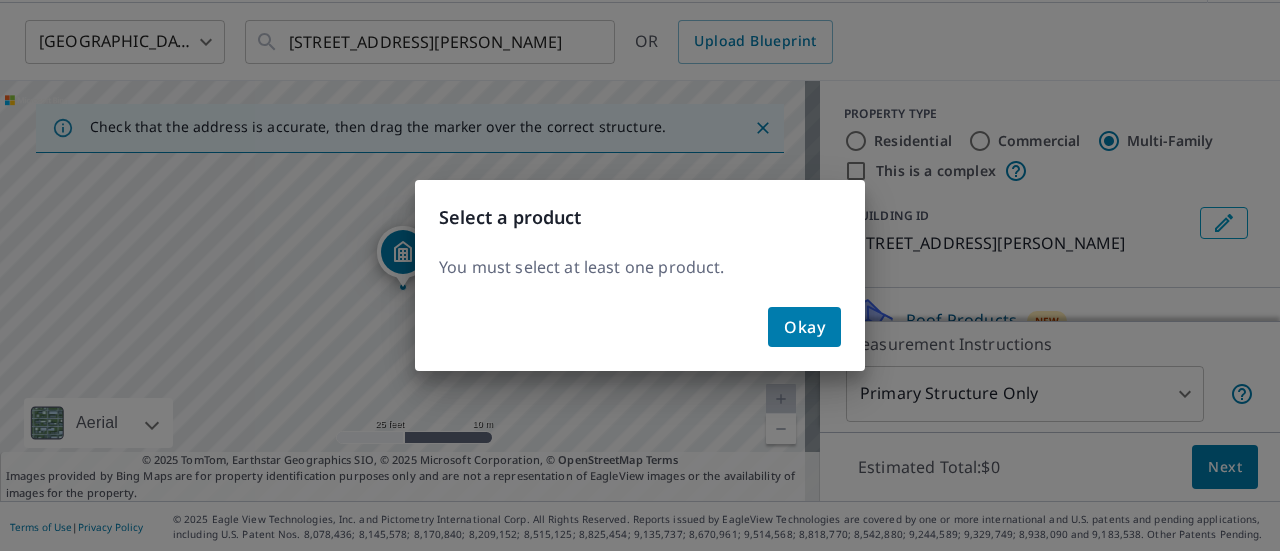 click on "Okay" 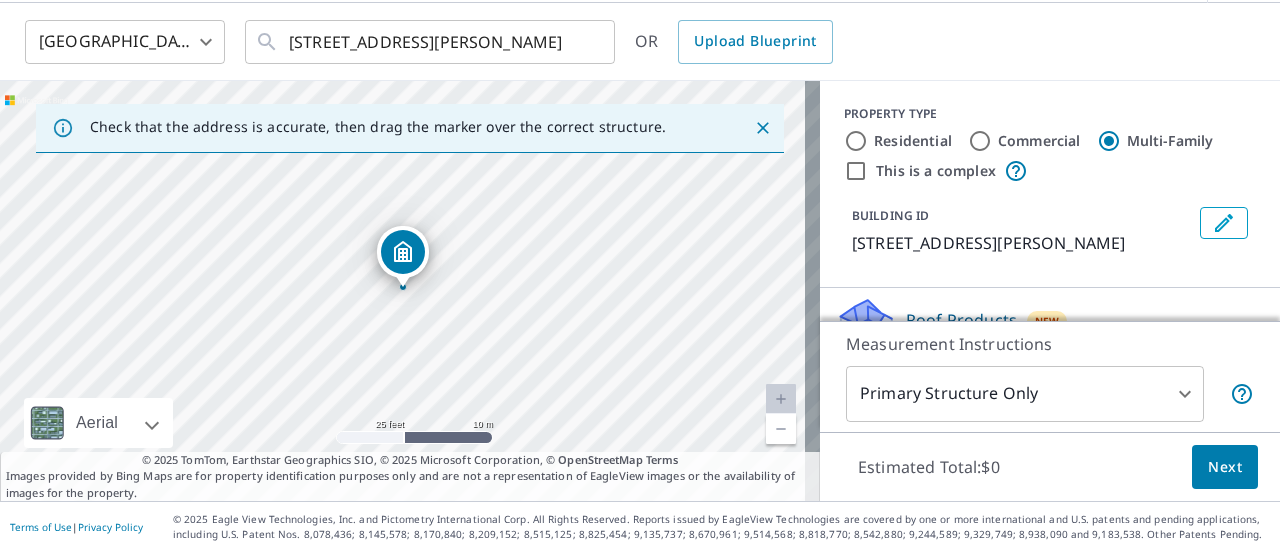click on "JP JP
Dashboard Order History Cancel Order JP [GEOGRAPHIC_DATA] [GEOGRAPHIC_DATA] ​ [STREET_ADDRESS][PERSON_NAME] ​ OR Upload Blueprint Check that the address is accurate, then drag the marker over the correct structure. [STREET_ADDRESS][PERSON_NAME] Aerial Road A standard road map Aerial A detailed look from above Labels Labels 25 feet 10 m © 2025 TomTom, © Vexcel Imaging, © 2025 Microsoft Corporation,  © OpenStreetMap Terms © 2025 TomTom, Earthstar Geographics SIO, © 2025 Microsoft Corporation, ©   OpenStreetMap   Terms Images provided by Bing Maps are for property identification purposes only and are not a representation of EagleView images or the availability of images for the property. PROPERTY TYPE Residential Commercial Multi-Family This is a complex BUILDING ID [STREET_ADDRESS][PERSON_NAME] Roof Products New QuickSquares™ $49 Measurement Instructions Primary Structure Only 2 ​ Estimated Total:  $0 Next Terms of Use  |  Privacy Policy" at bounding box center [640, 275] 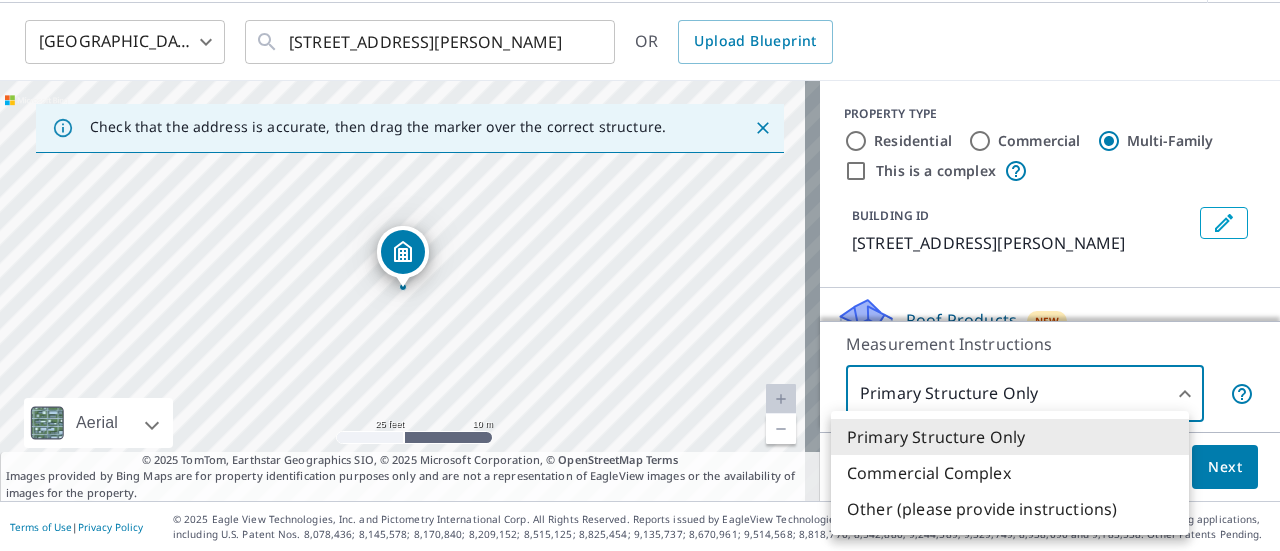 click on "Primary Structure Only" at bounding box center (1010, 437) 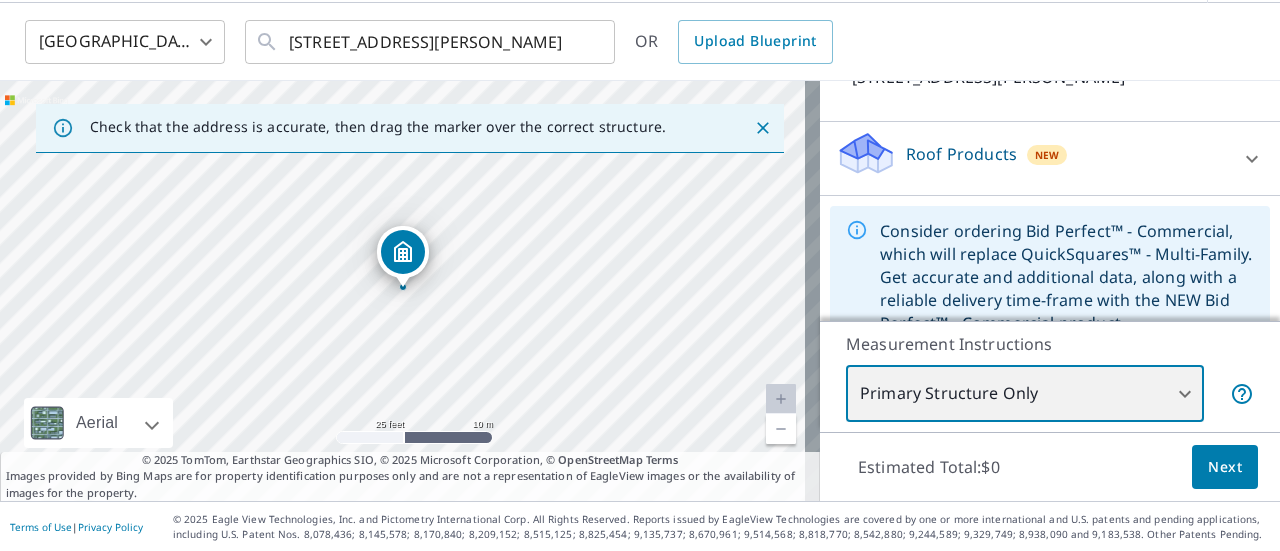 scroll, scrollTop: 163, scrollLeft: 0, axis: vertical 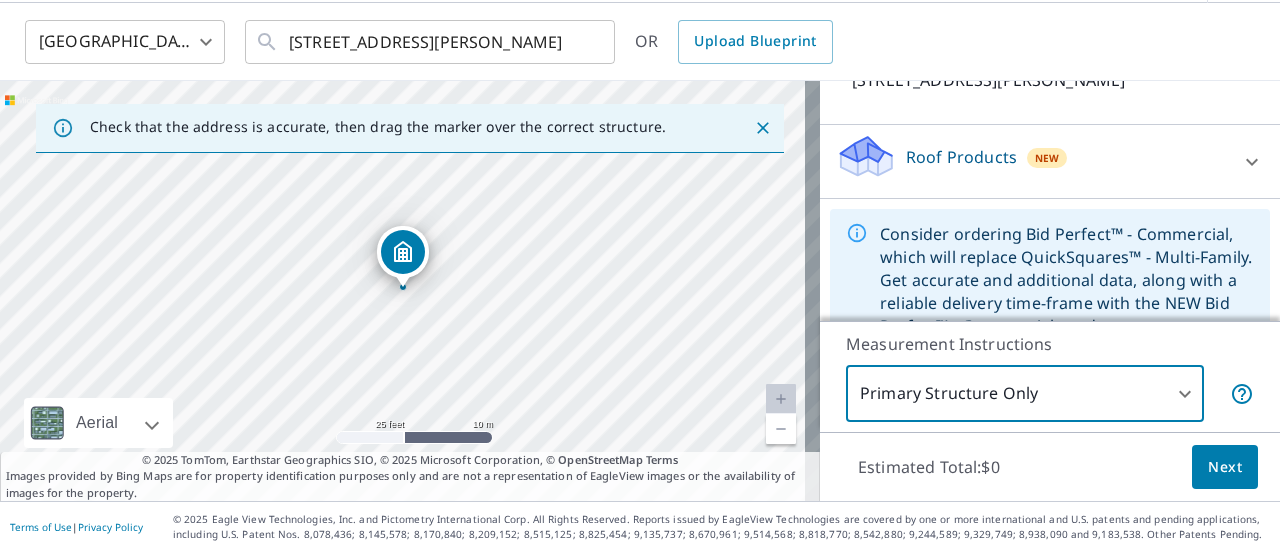 click on "Roof Products New" at bounding box center (1032, 161) 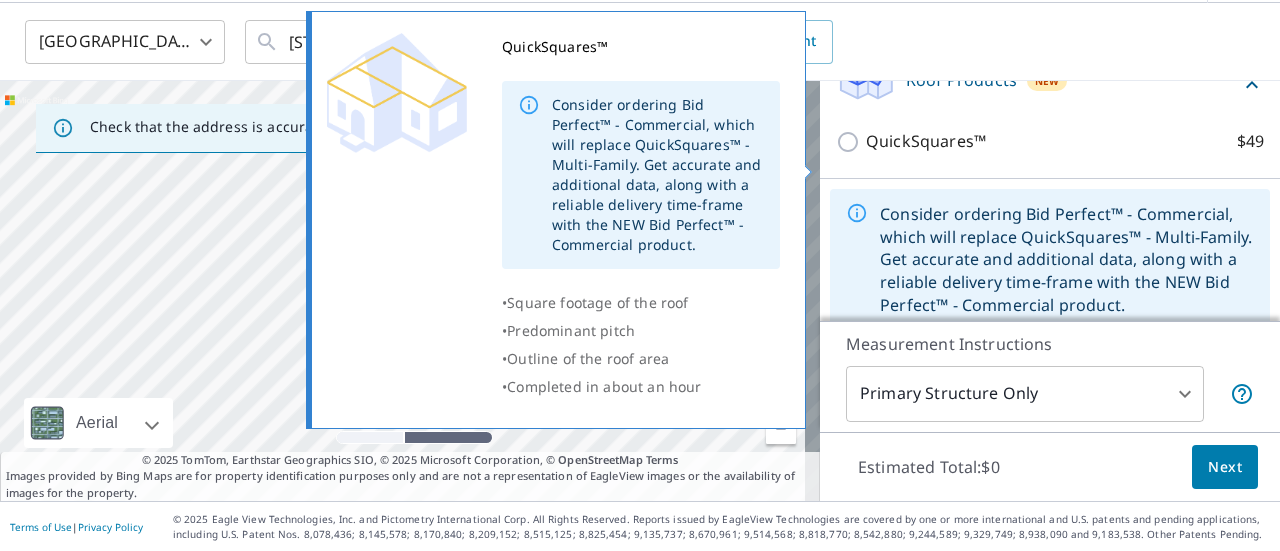 scroll, scrollTop: 283, scrollLeft: 0, axis: vertical 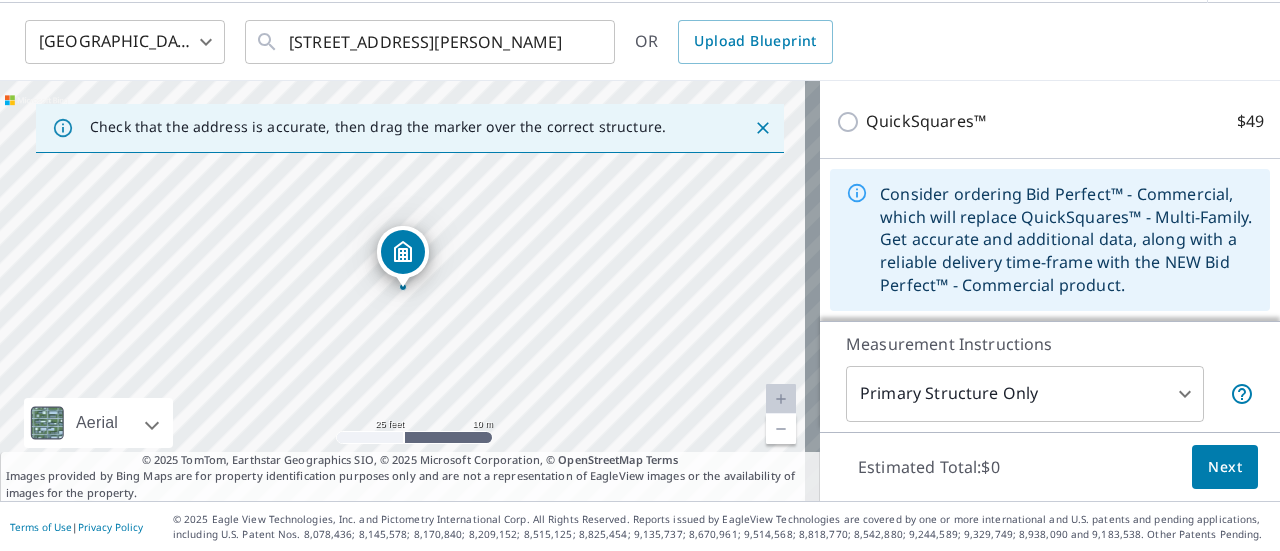 click on "JP JP
Dashboard Order History Cancel Order JP [GEOGRAPHIC_DATA] [GEOGRAPHIC_DATA] ​ [STREET_ADDRESS][PERSON_NAME] ​ OR Upload Blueprint Check that the address is accurate, then drag the marker over the correct structure. [STREET_ADDRESS][PERSON_NAME] Aerial Road A standard road map Aerial A detailed look from above Labels Labels 25 feet 10 m © 2025 TomTom, © Vexcel Imaging, © 2025 Microsoft Corporation,  © OpenStreetMap Terms © 2025 TomTom, Earthstar Geographics SIO, © 2025 Microsoft Corporation, ©   OpenStreetMap   Terms Images provided by Bing Maps are for property identification purposes only and are not a representation of EagleView images or the availability of images for the property. PROPERTY TYPE Residential Commercial Multi-Family This is a complex BUILDING ID [STREET_ADDRESS][PERSON_NAME] Roof Products New QuickSquares™ $49 Measurement Instructions Primary Structure Only 2 ​ Estimated Total:  $0 Next Terms of Use  |  Privacy Policy" at bounding box center [640, 275] 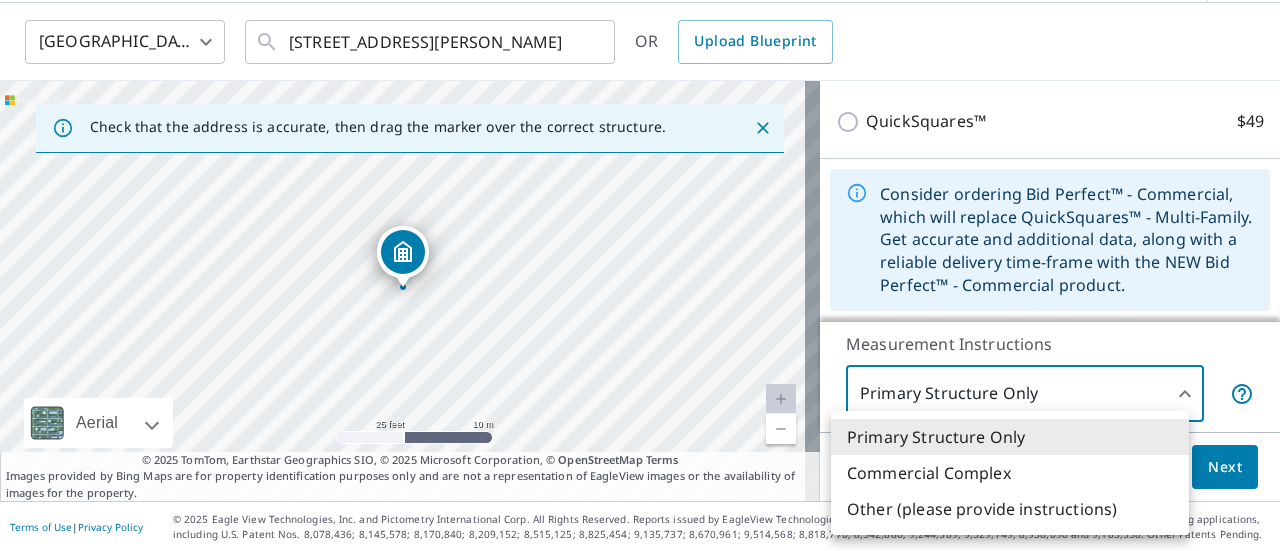click on "Other (please provide instructions)" at bounding box center (1010, 509) 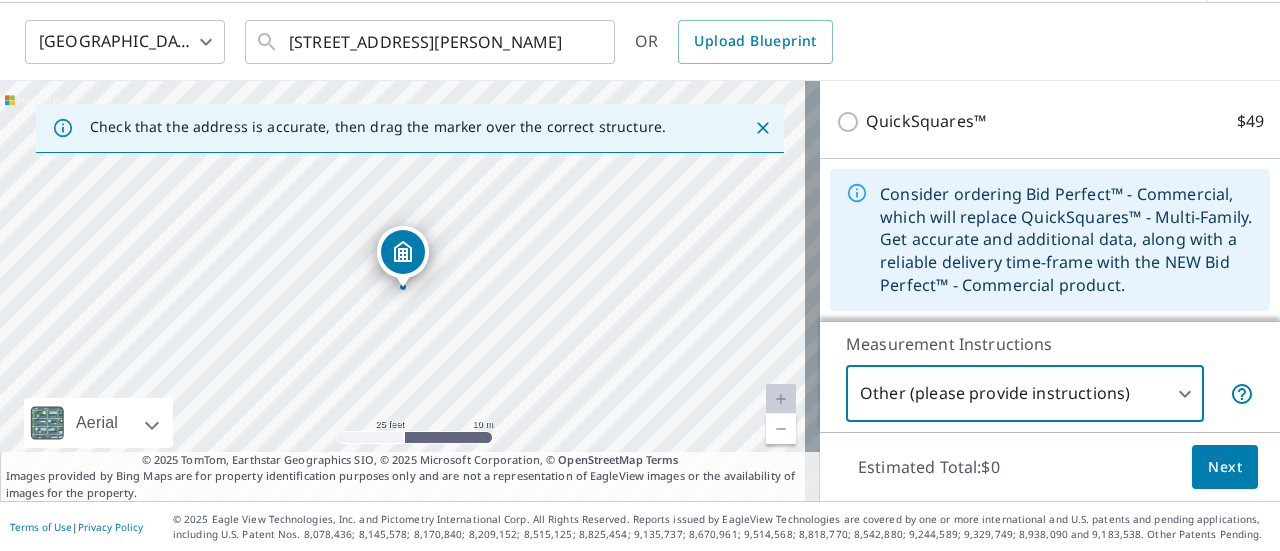 click on "JP JP
Dashboard Order History Cancel Order JP [GEOGRAPHIC_DATA] [GEOGRAPHIC_DATA] ​ [STREET_ADDRESS][PERSON_NAME] ​ OR Upload Blueprint Check that the address is accurate, then drag the marker over the correct structure. [STREET_ADDRESS][PERSON_NAME] Aerial Road A standard road map Aerial A detailed look from above Labels Labels 25 feet 10 m © 2025 TomTom, © Vexcel Imaging, © 2025 Microsoft Corporation,  © OpenStreetMap Terms © 2025 TomTom, Earthstar Geographics SIO, © 2025 Microsoft Corporation, ©   OpenStreetMap   Terms Images provided by Bing Maps are for property identification purposes only and are not a representation of EagleView images or the availability of images for the property. PROPERTY TYPE Residential Commercial Multi-Family This is a complex BUILDING ID [STREET_ADDRESS][PERSON_NAME] Roof Products New QuickSquares™ $49 Measurement Instructions Other (please provide instructions) 5 ​ Estimated Total:  $0 Next Terms of Use  |  Privacy Policy" at bounding box center (640, 275) 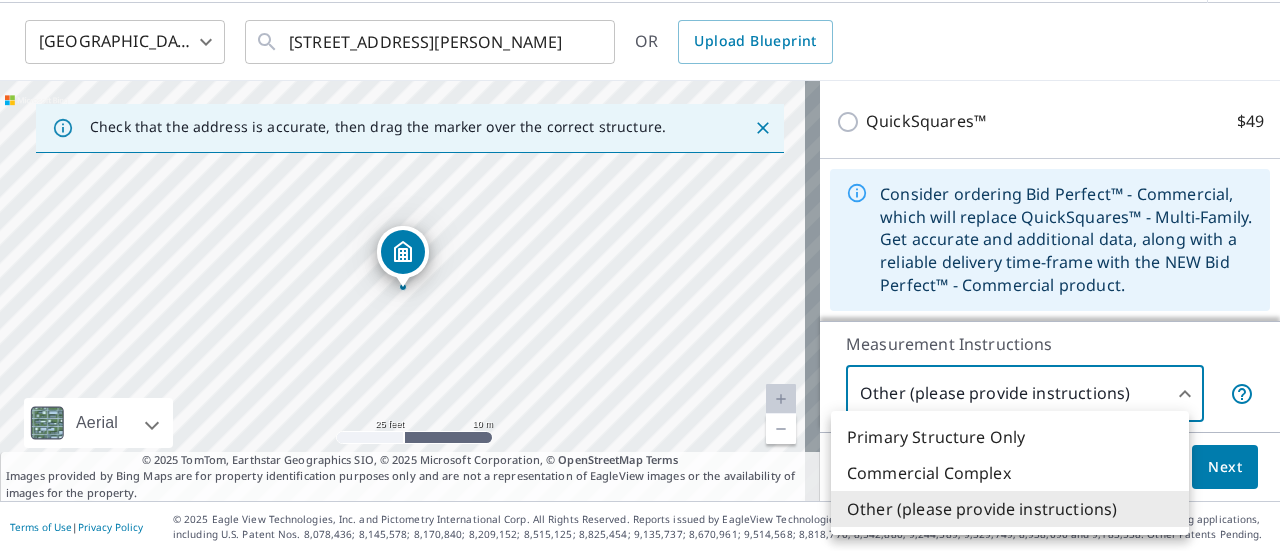 click on "Primary Structure Only" at bounding box center (1010, 437) 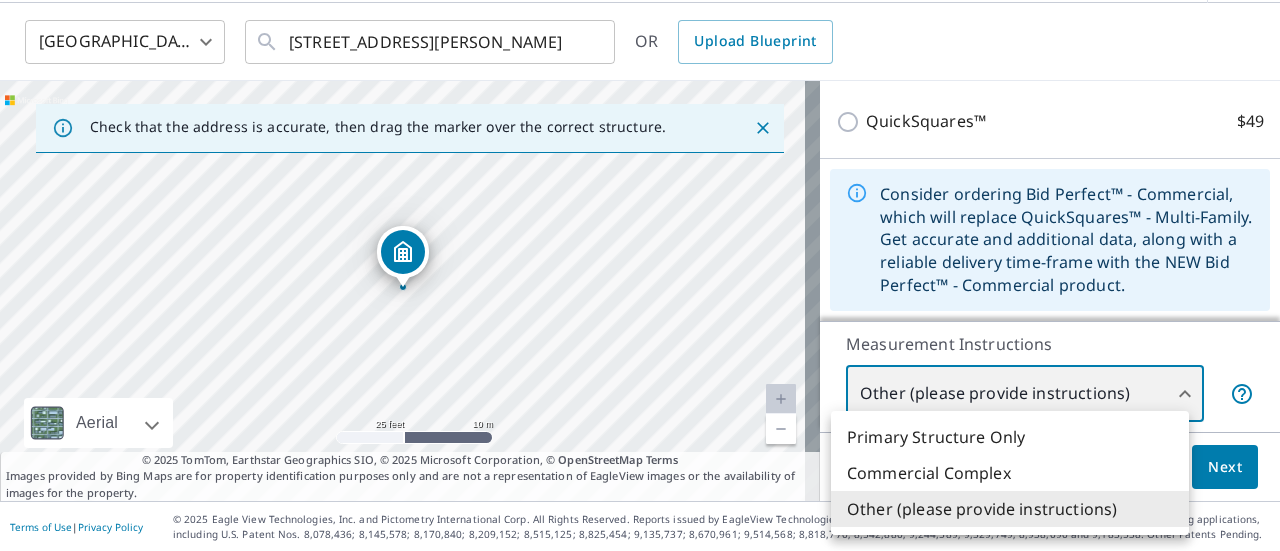 type on "2" 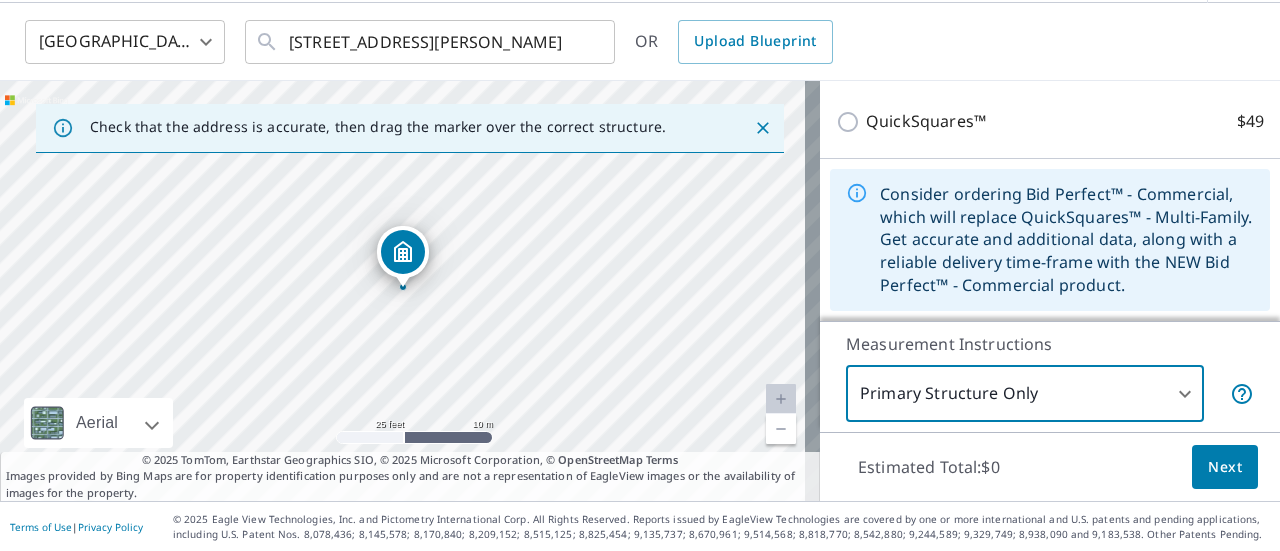 click at bounding box center [781, 399] 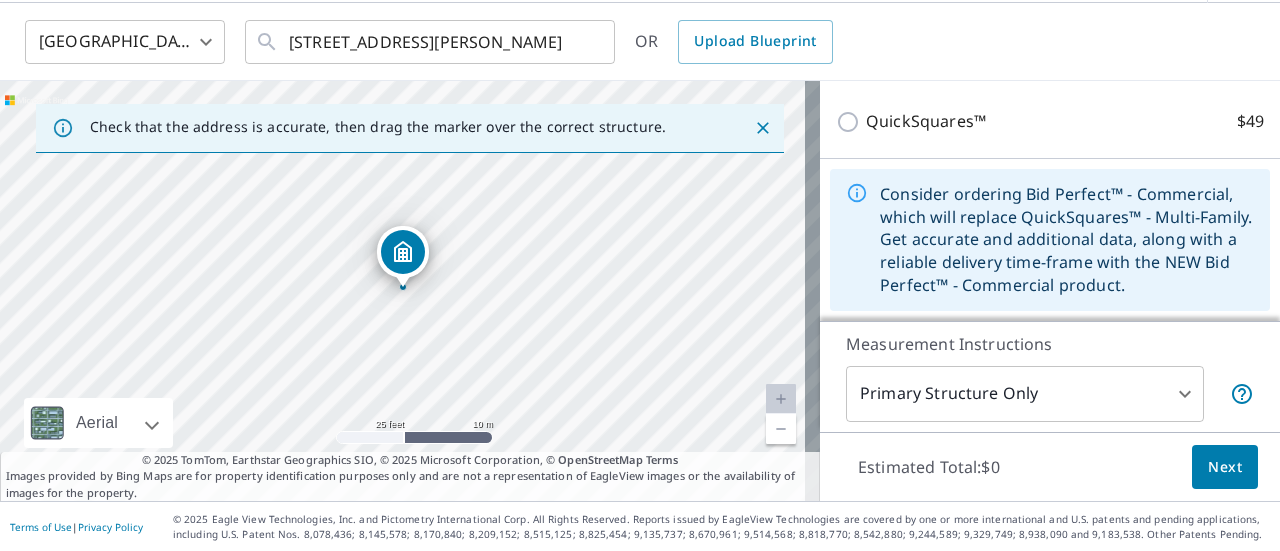 click at bounding box center (781, 399) 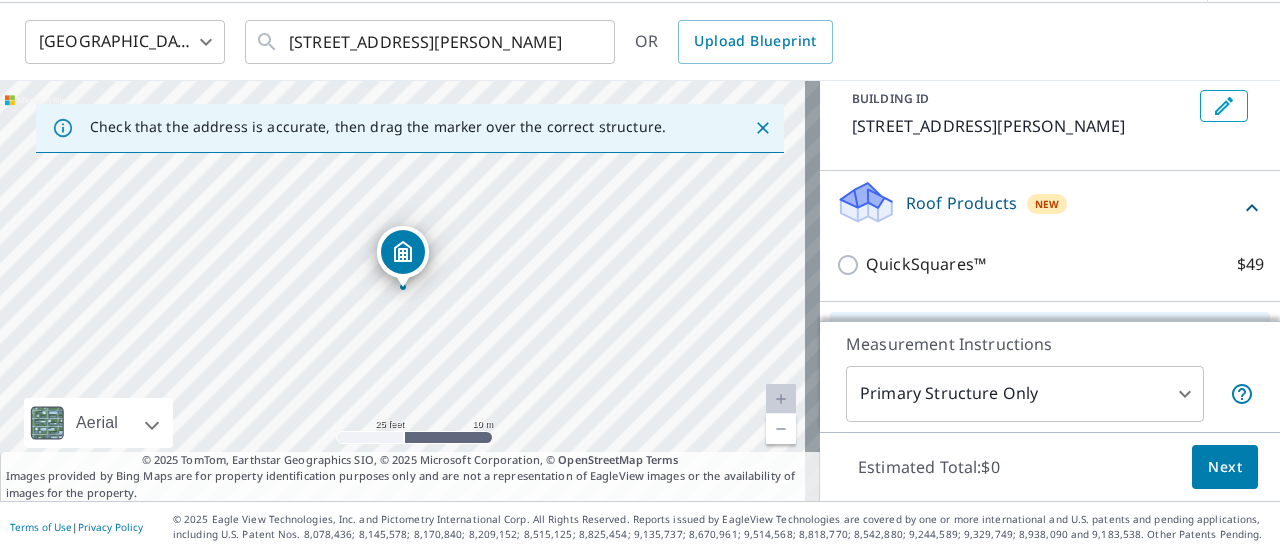 scroll, scrollTop: 0, scrollLeft: 0, axis: both 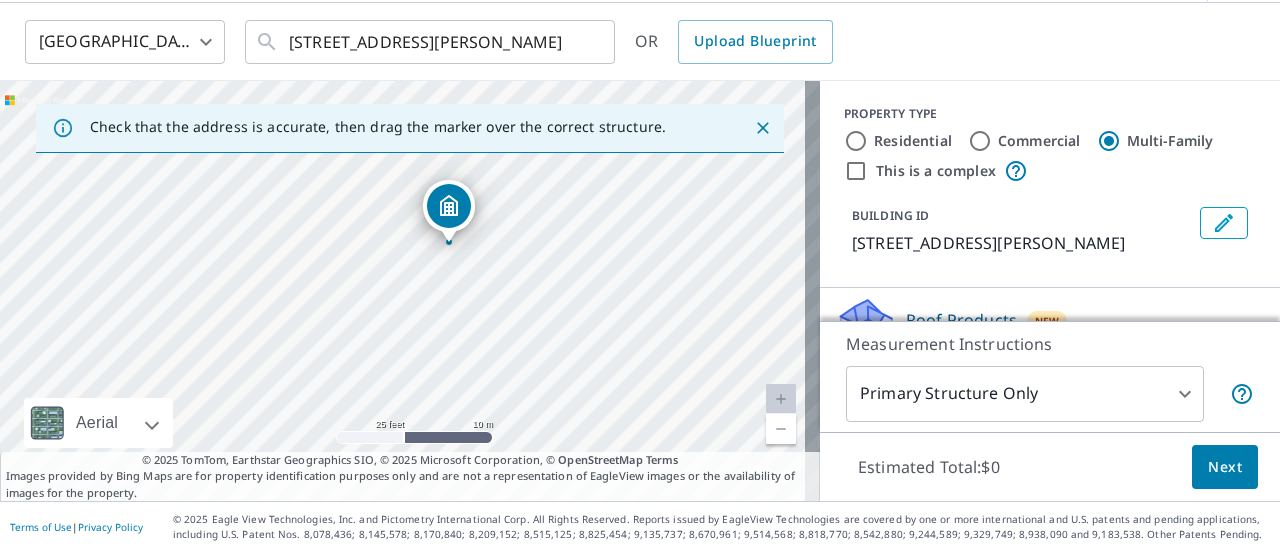 click on "Next" at bounding box center [1225, 467] 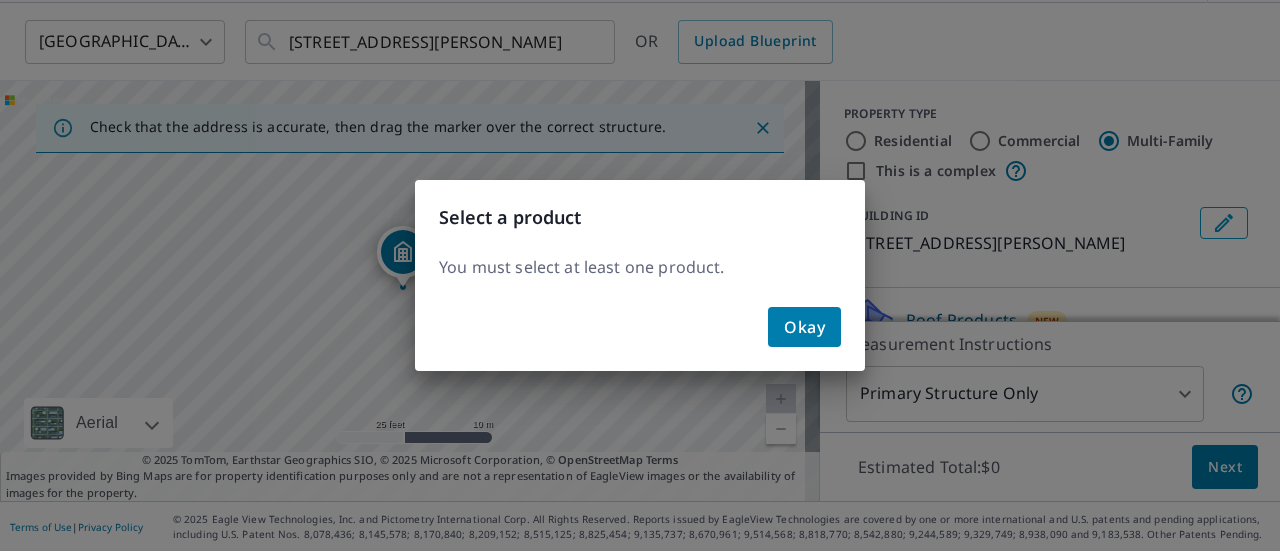 click on "Okay" 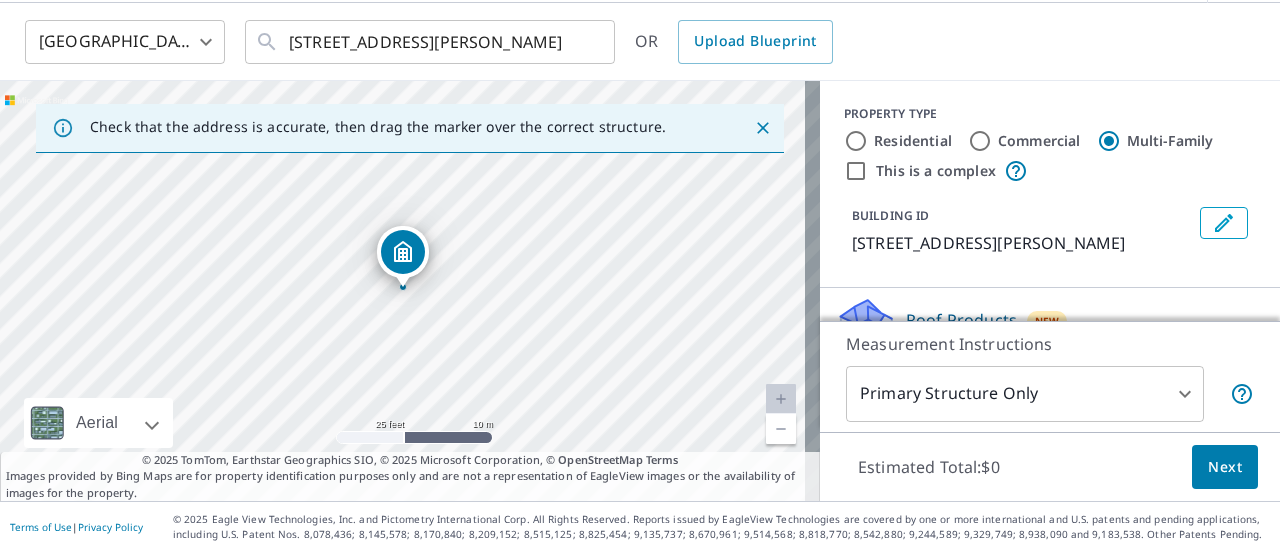 click on "Commercial" at bounding box center (980, 141) 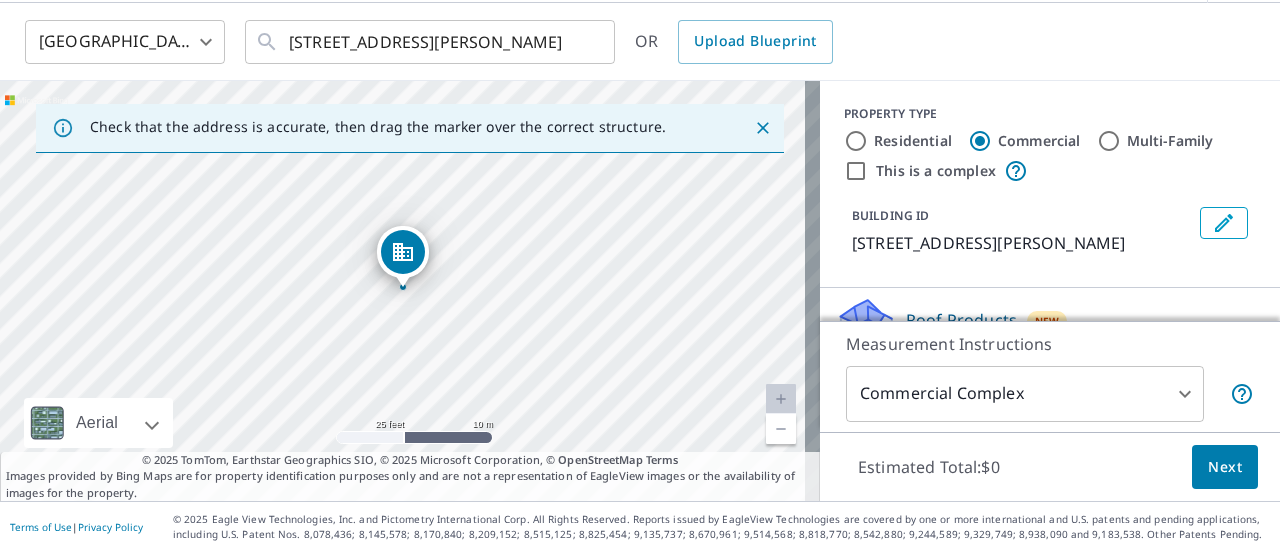 click on "Residential" at bounding box center [856, 141] 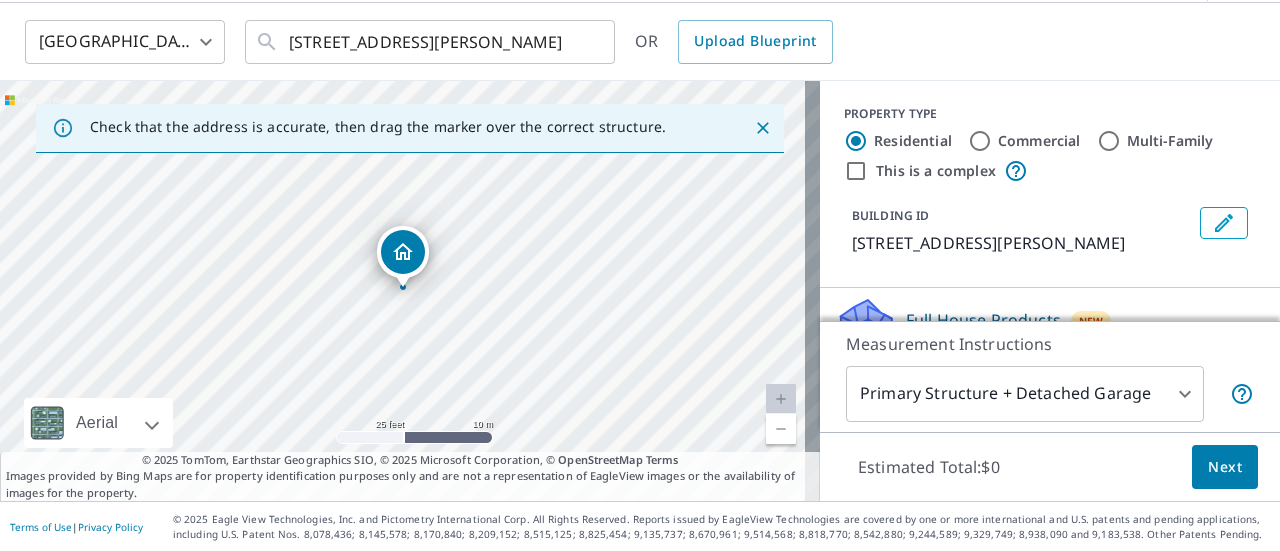 type on "1" 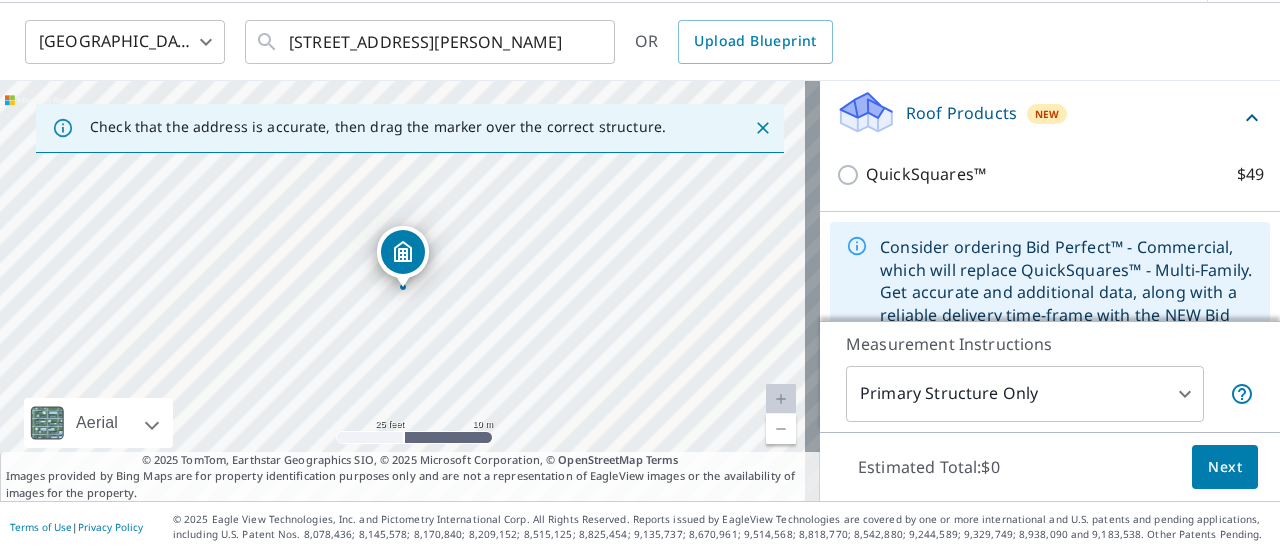 scroll, scrollTop: 191, scrollLeft: 0, axis: vertical 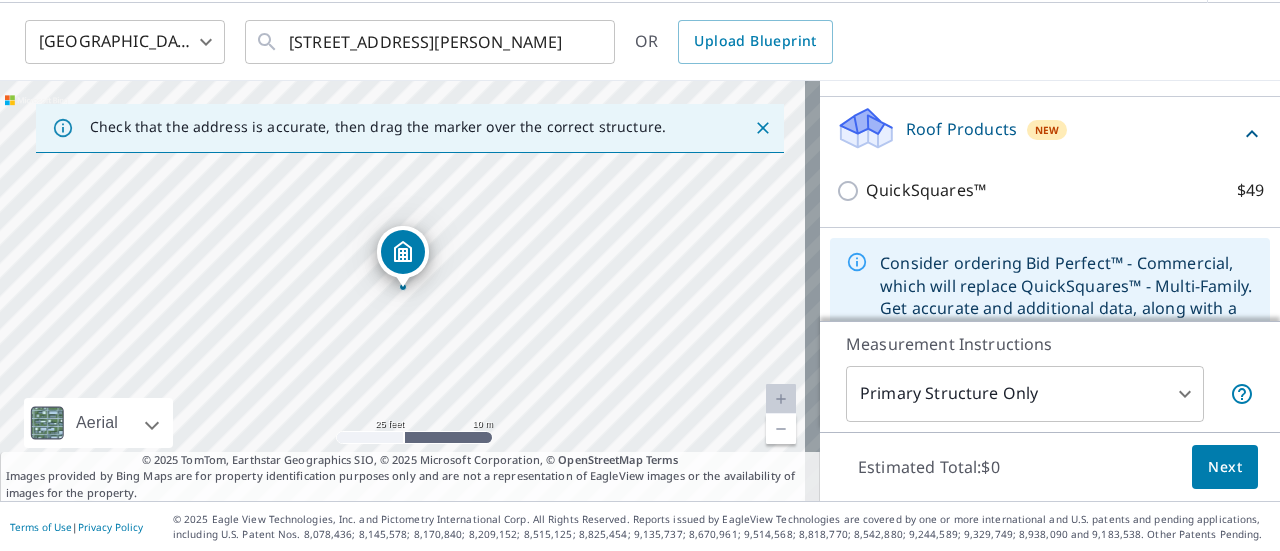 click on "Roof Products New" at bounding box center [1038, 133] 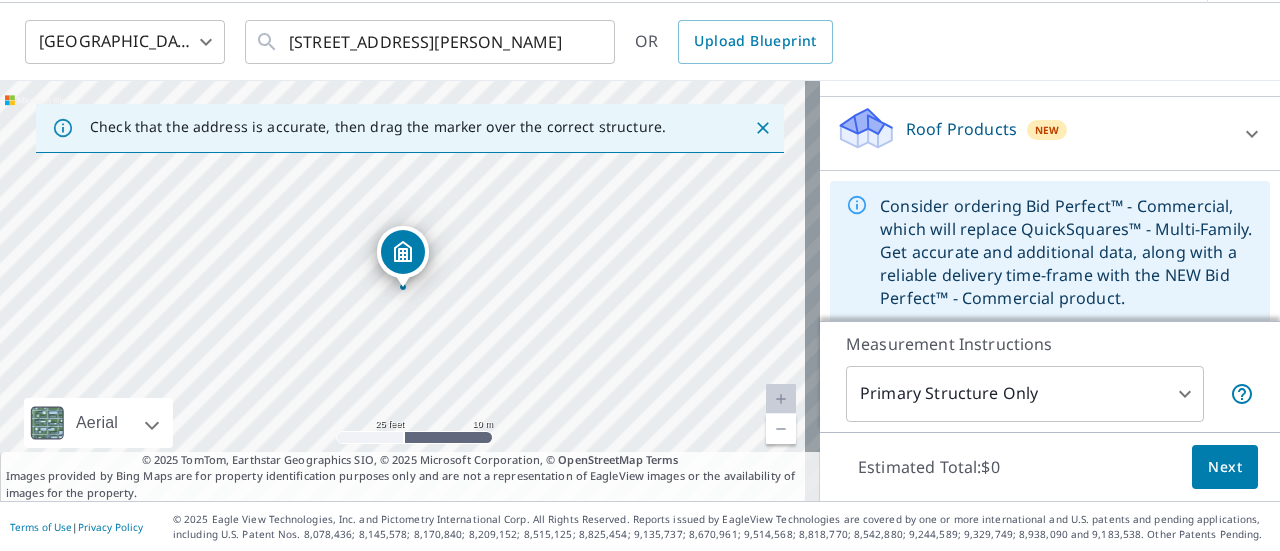 click on "Roof Products New" at bounding box center (1032, 133) 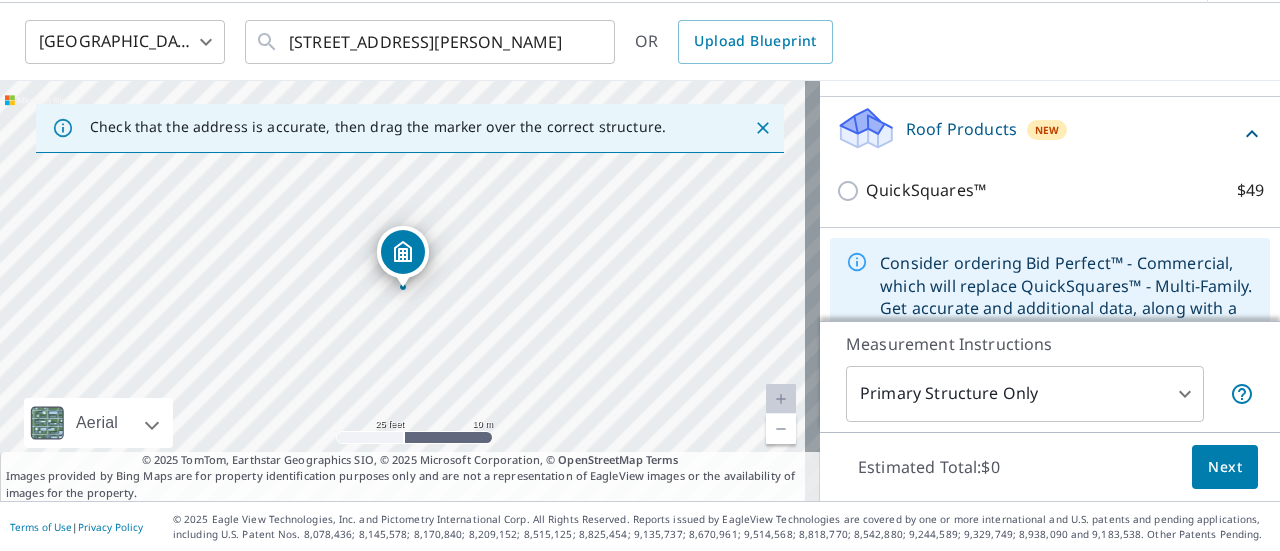 click on "QuickSquares™" at bounding box center [926, 190] 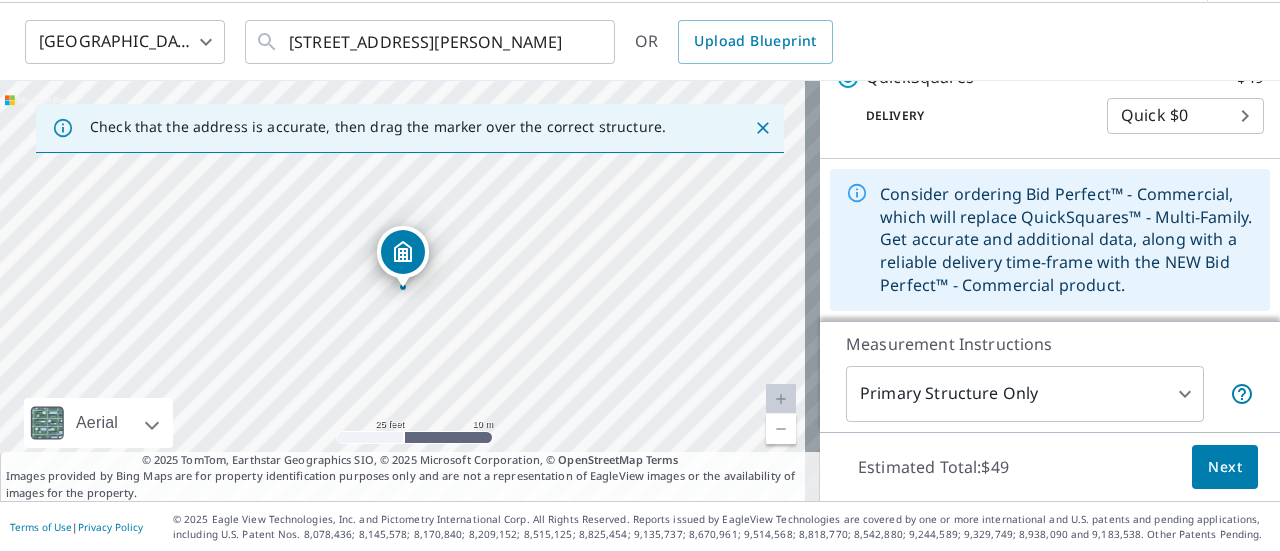 scroll, scrollTop: 348, scrollLeft: 0, axis: vertical 